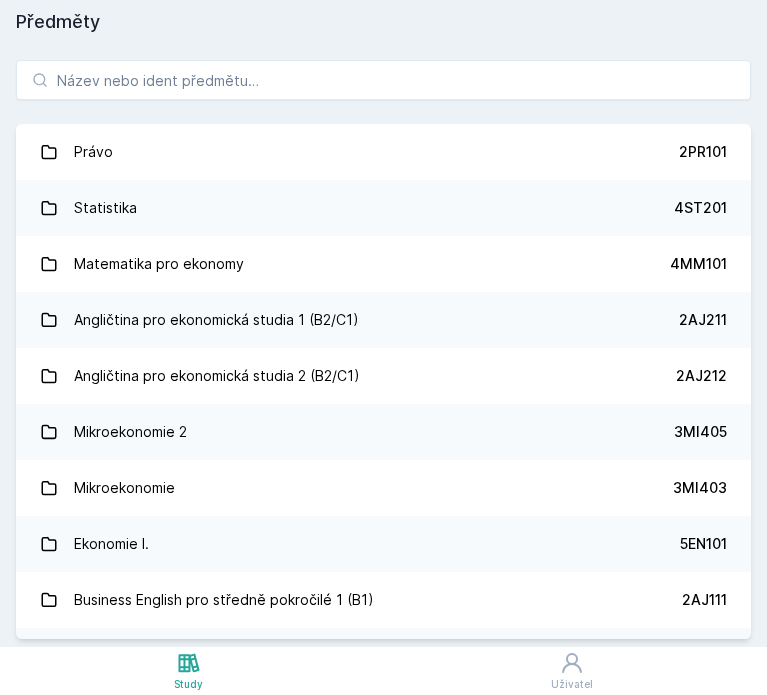 scroll, scrollTop: 0, scrollLeft: 0, axis: both 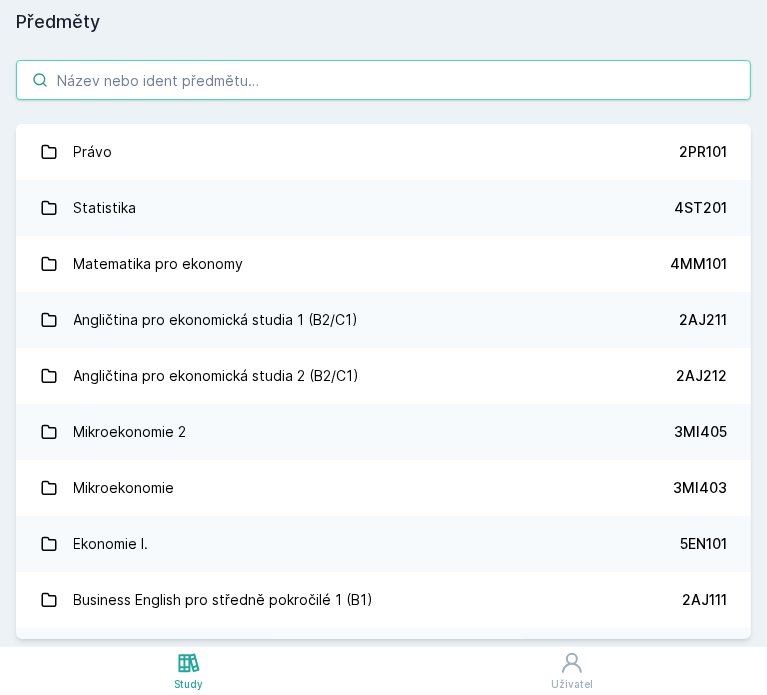 click at bounding box center (383, 80) 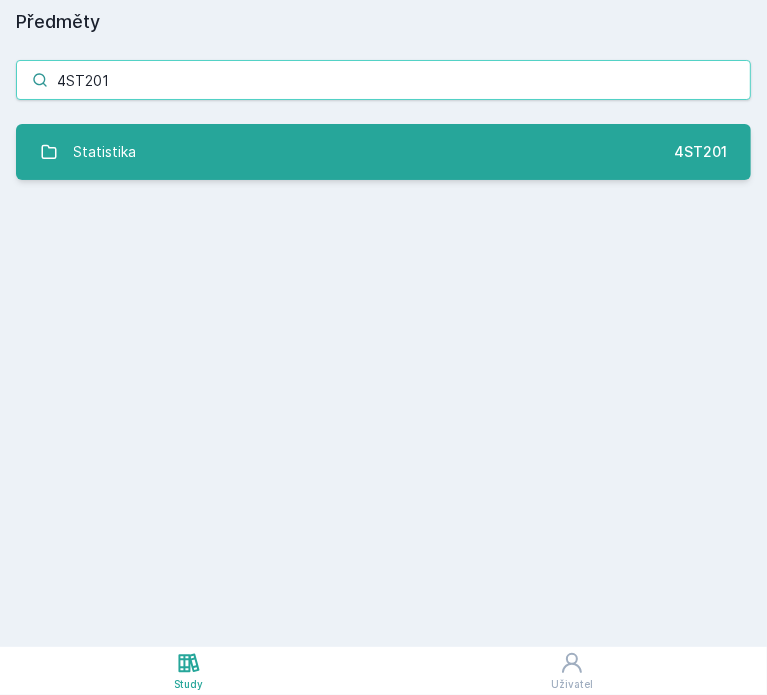 type on "4ST201" 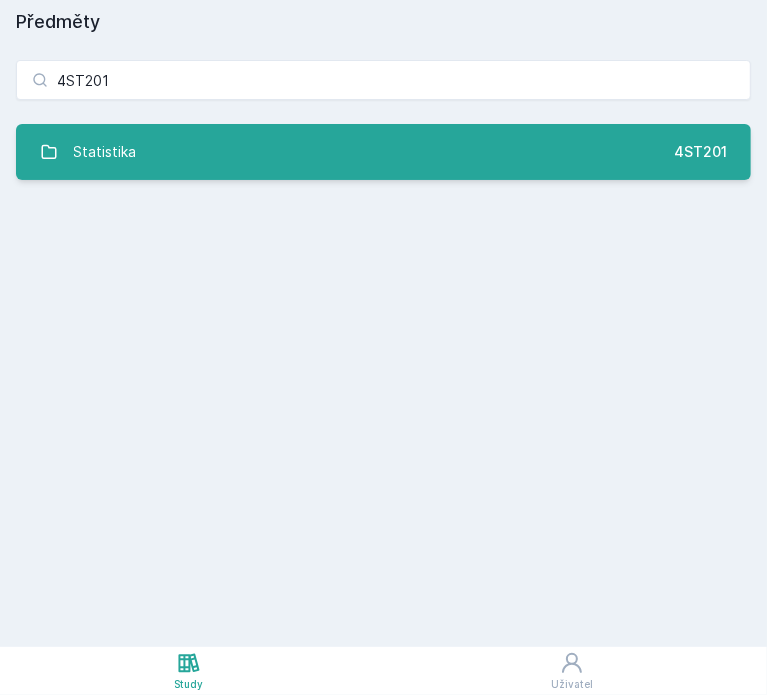 click on "Statistika   4ST201" at bounding box center [383, 152] 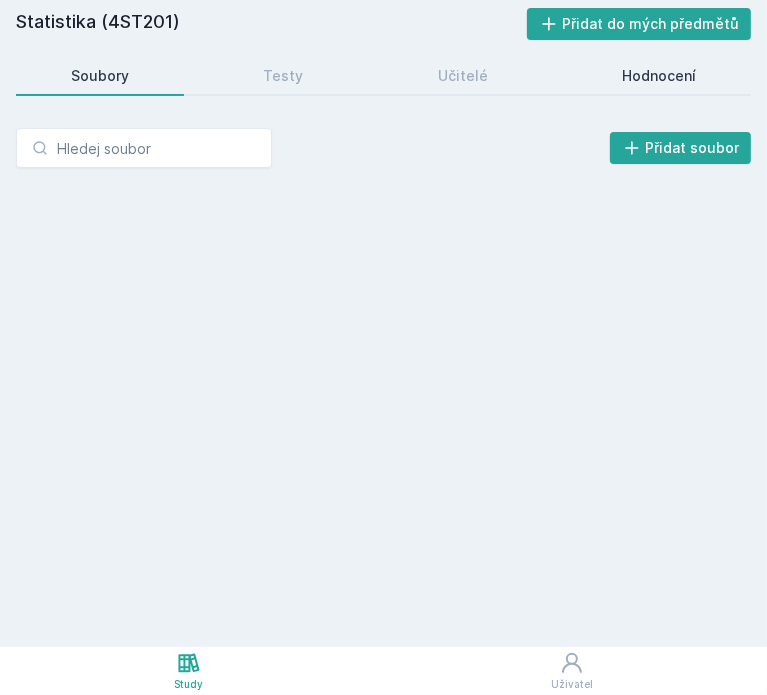click on "Hodnocení" at bounding box center (659, 76) 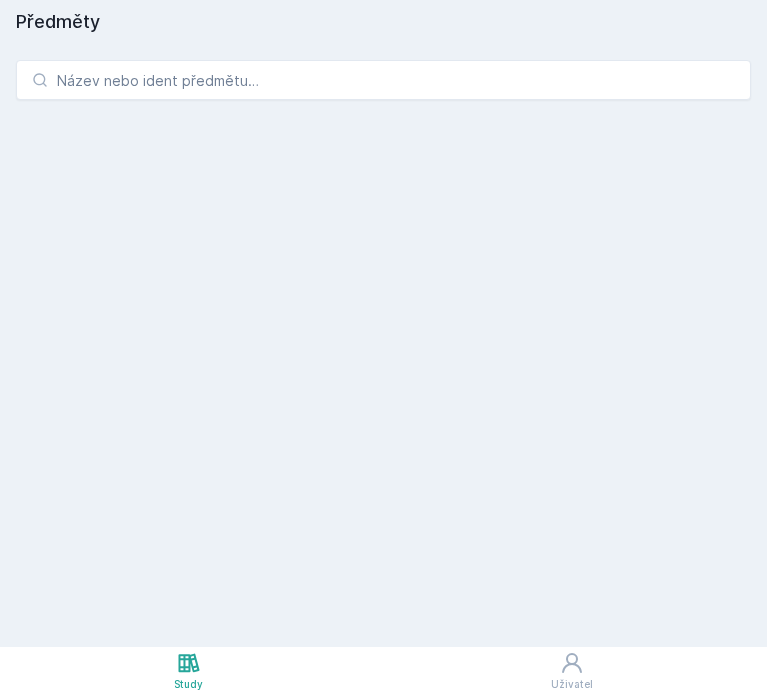 scroll, scrollTop: 0, scrollLeft: 0, axis: both 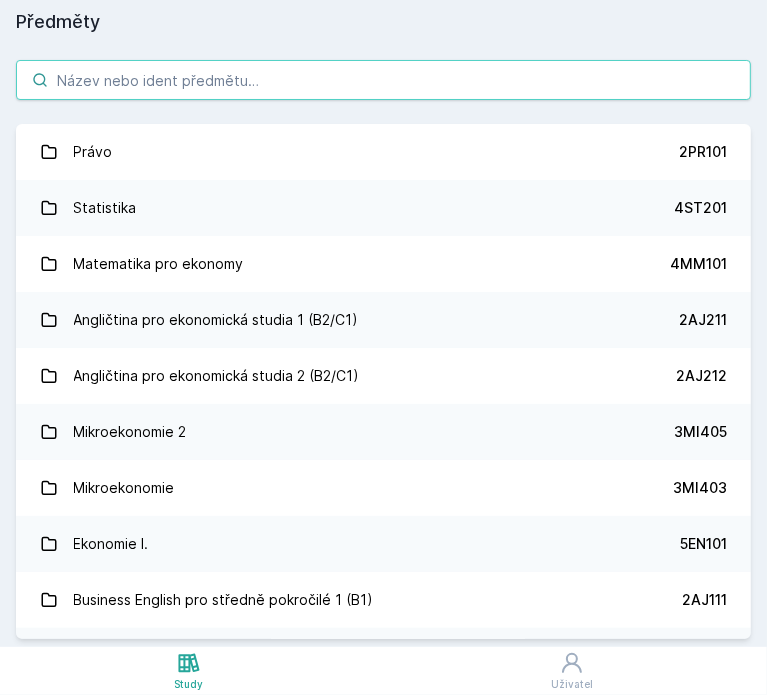 click at bounding box center (383, 80) 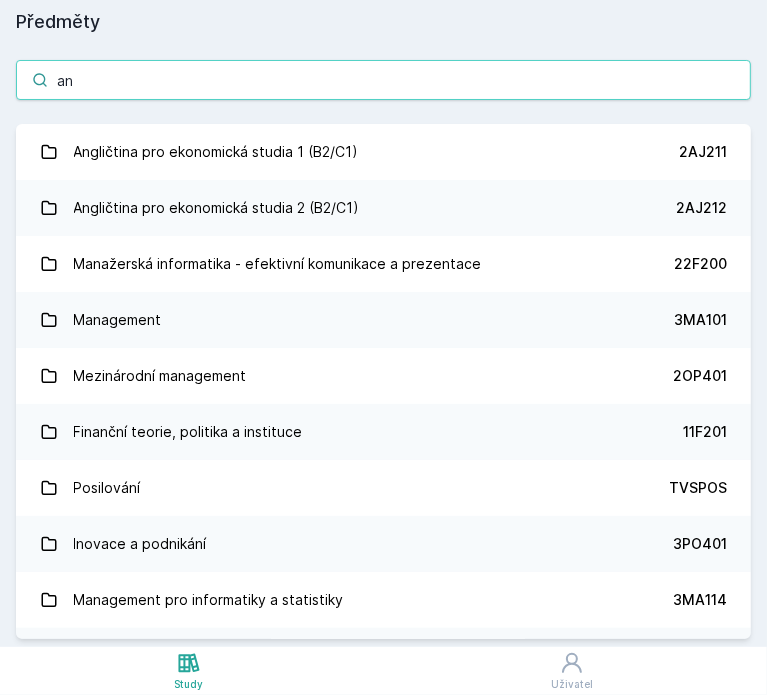 drag, startPoint x: 118, startPoint y: 82, endPoint x: 0, endPoint y: 91, distance: 118.34272 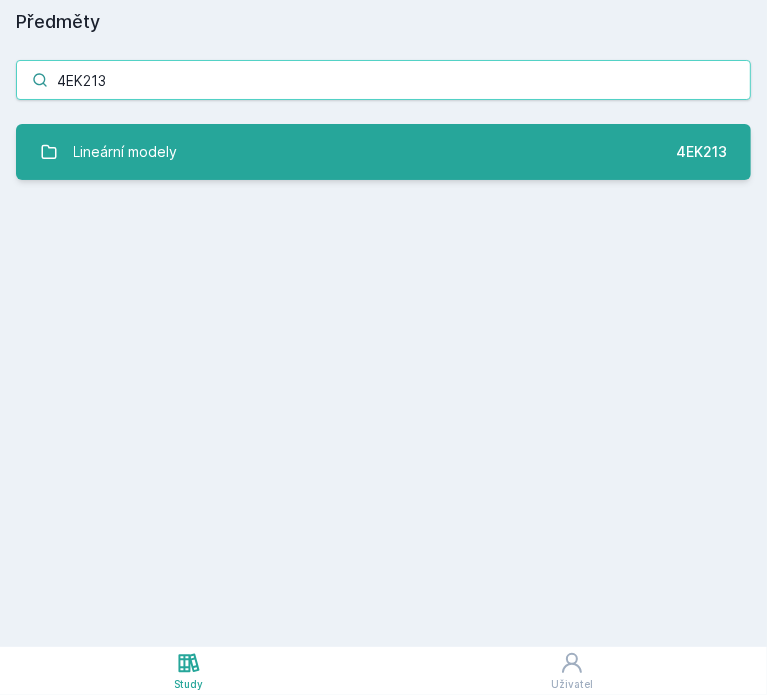 type on "4EK213" 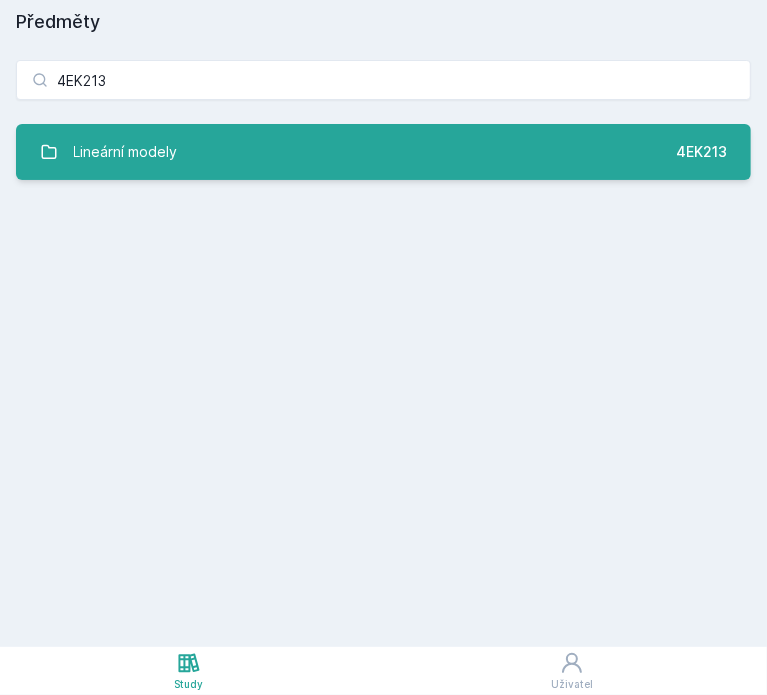 click on "Lineární modely" at bounding box center (126, 152) 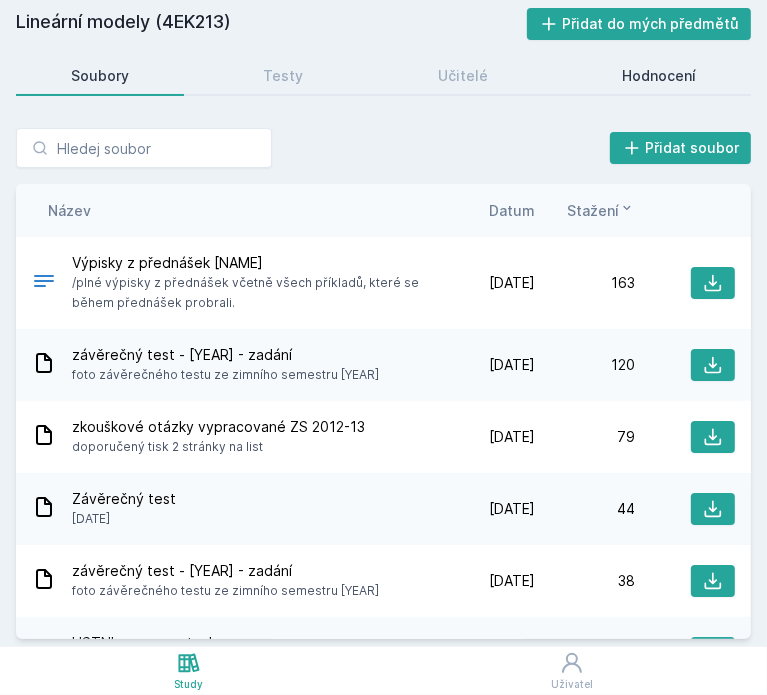 click on "Hodnocení" at bounding box center [659, 76] 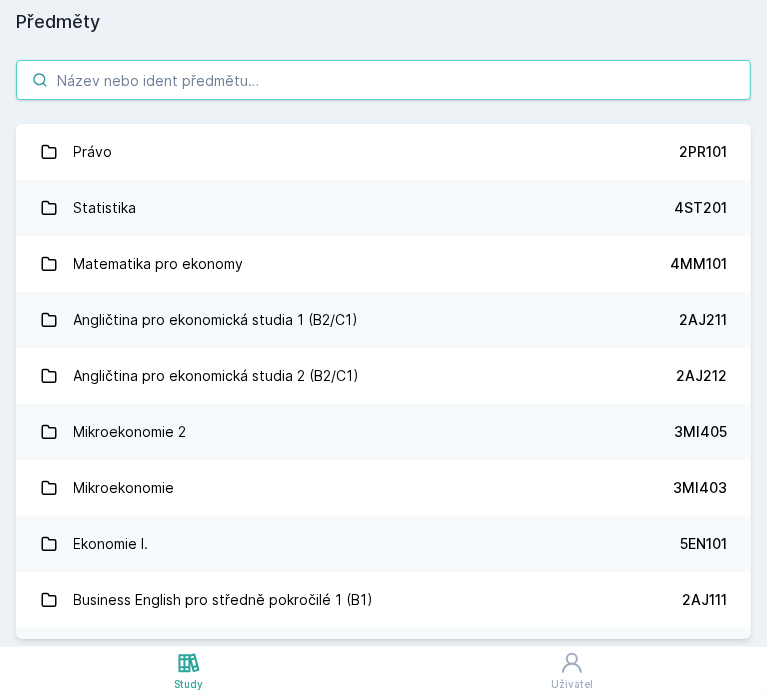 click at bounding box center (383, 80) 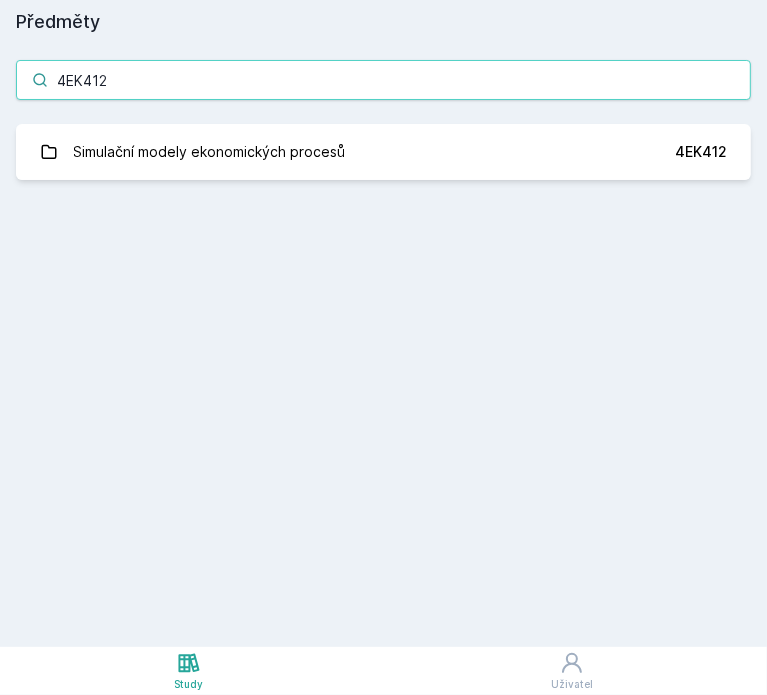 type on "4EK412" 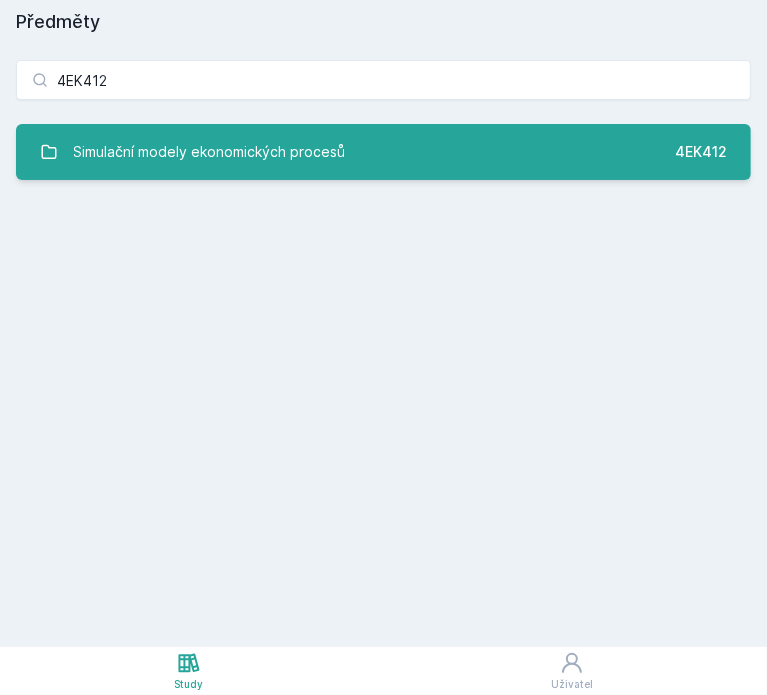 click on "Simulační modely ekonomických procesů   4EK412" at bounding box center (383, 152) 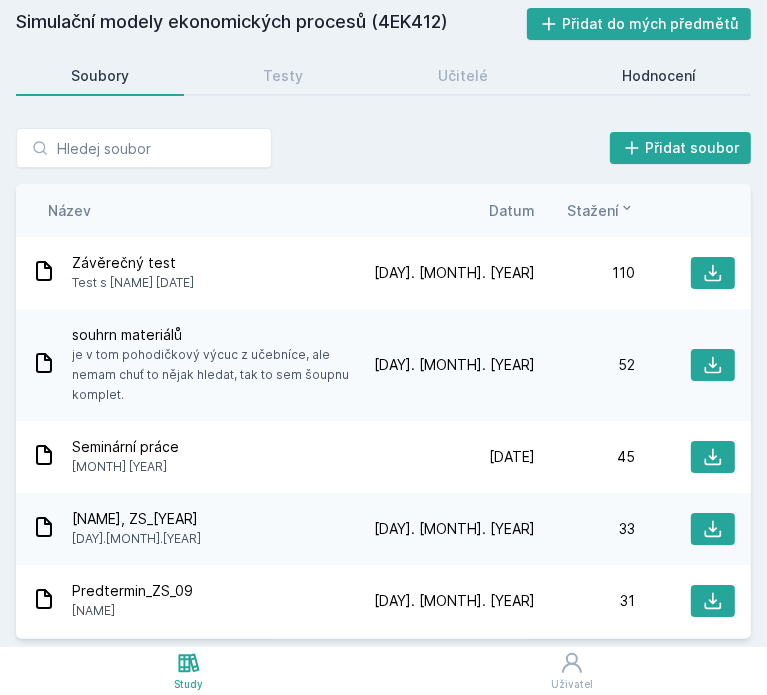 click on "Hodnocení" at bounding box center [659, 76] 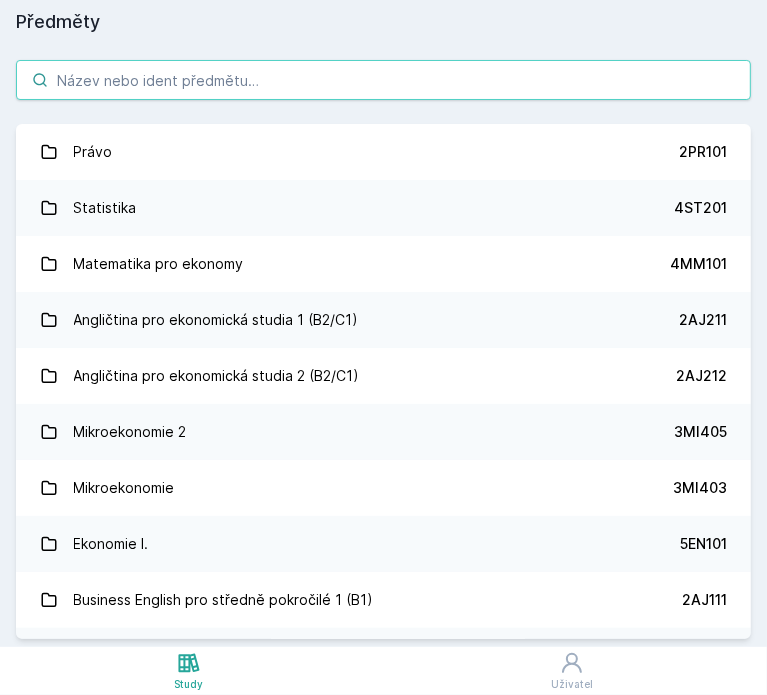 click at bounding box center (383, 80) 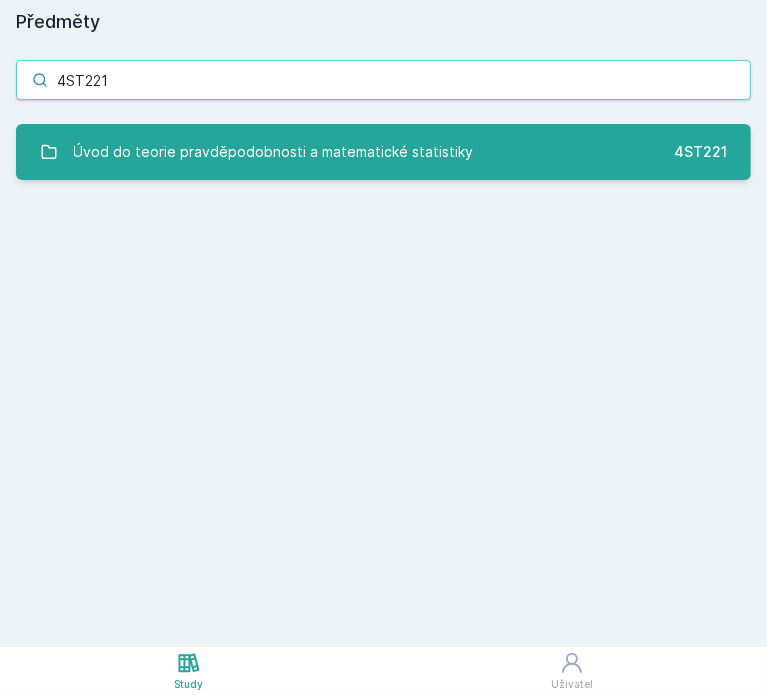 type on "4ST221" 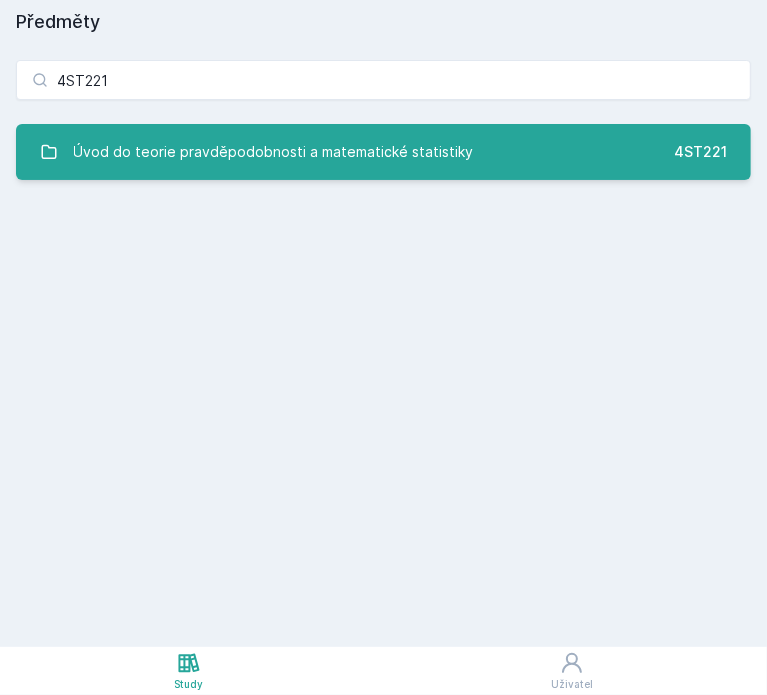 click on "Úvod do teorie pravděpodobnosti a matematické statistiky" at bounding box center (274, 152) 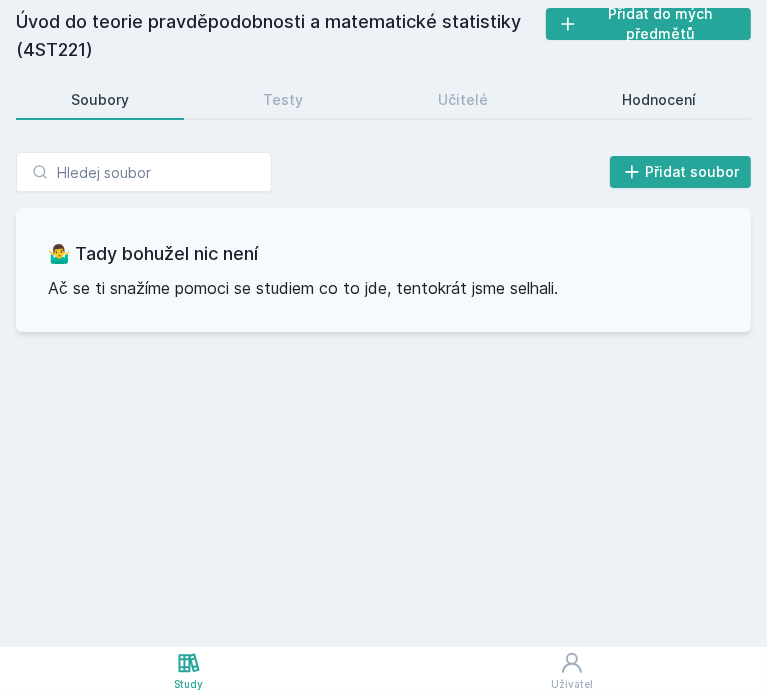 click on "Hodnocení" at bounding box center [659, 100] 